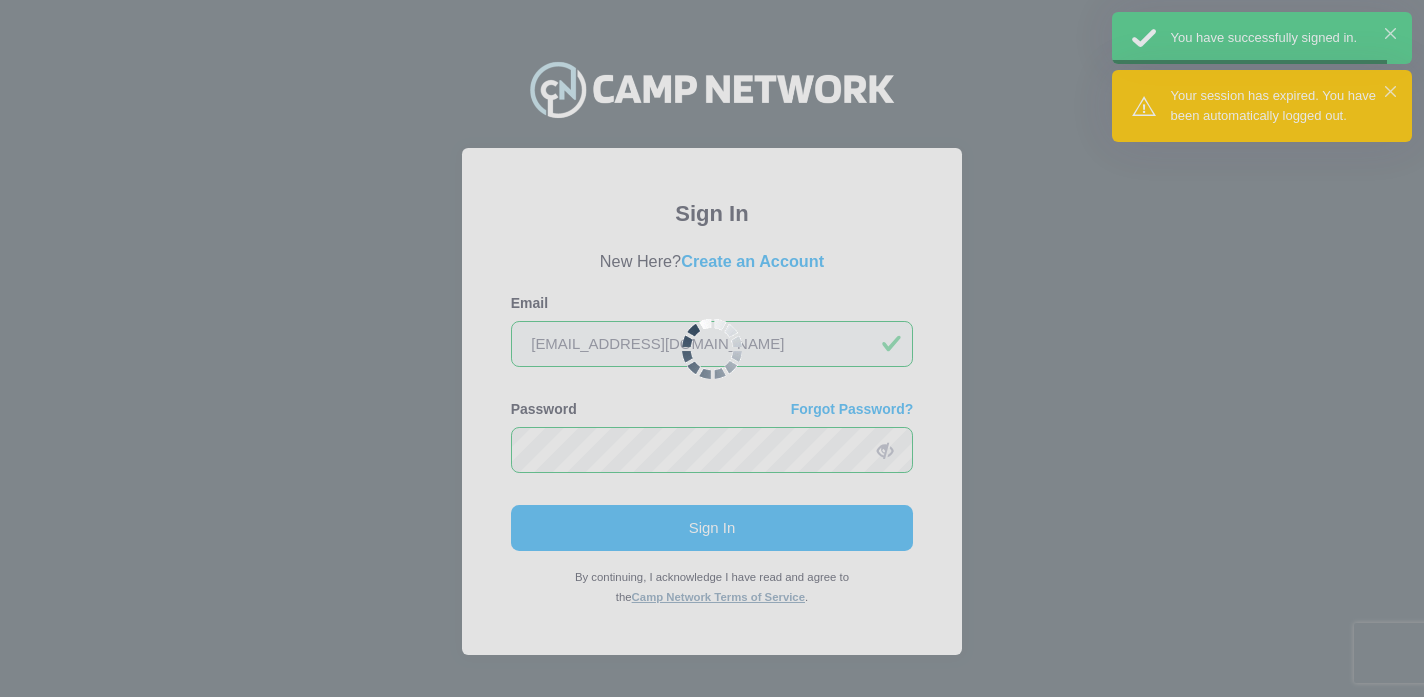 scroll, scrollTop: 0, scrollLeft: 0, axis: both 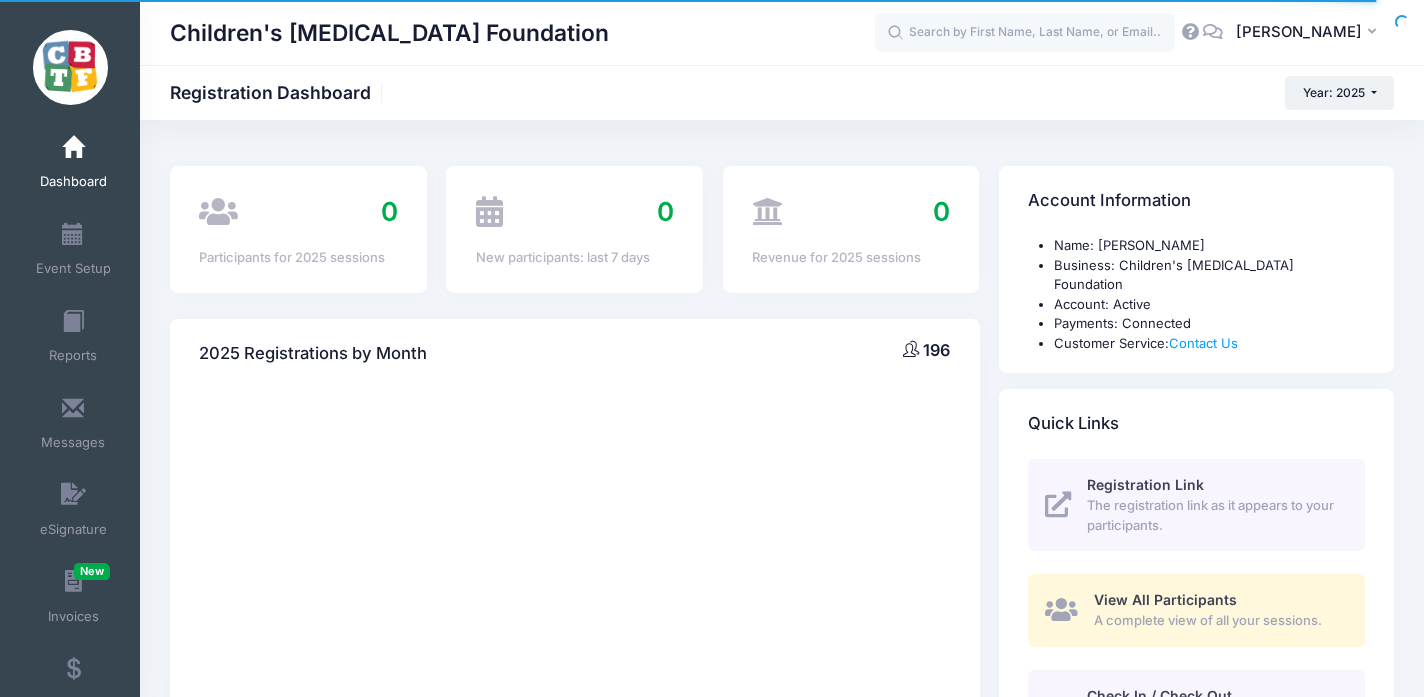 select 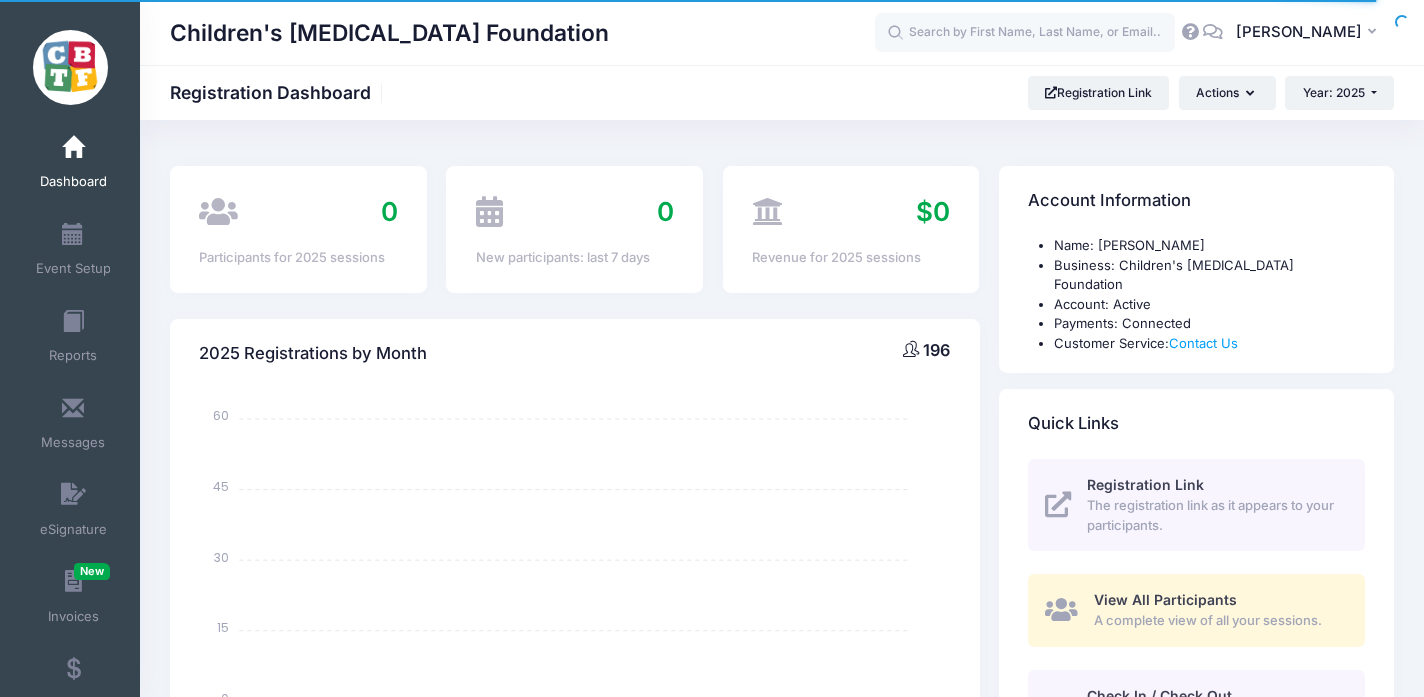 scroll, scrollTop: 58, scrollLeft: 0, axis: vertical 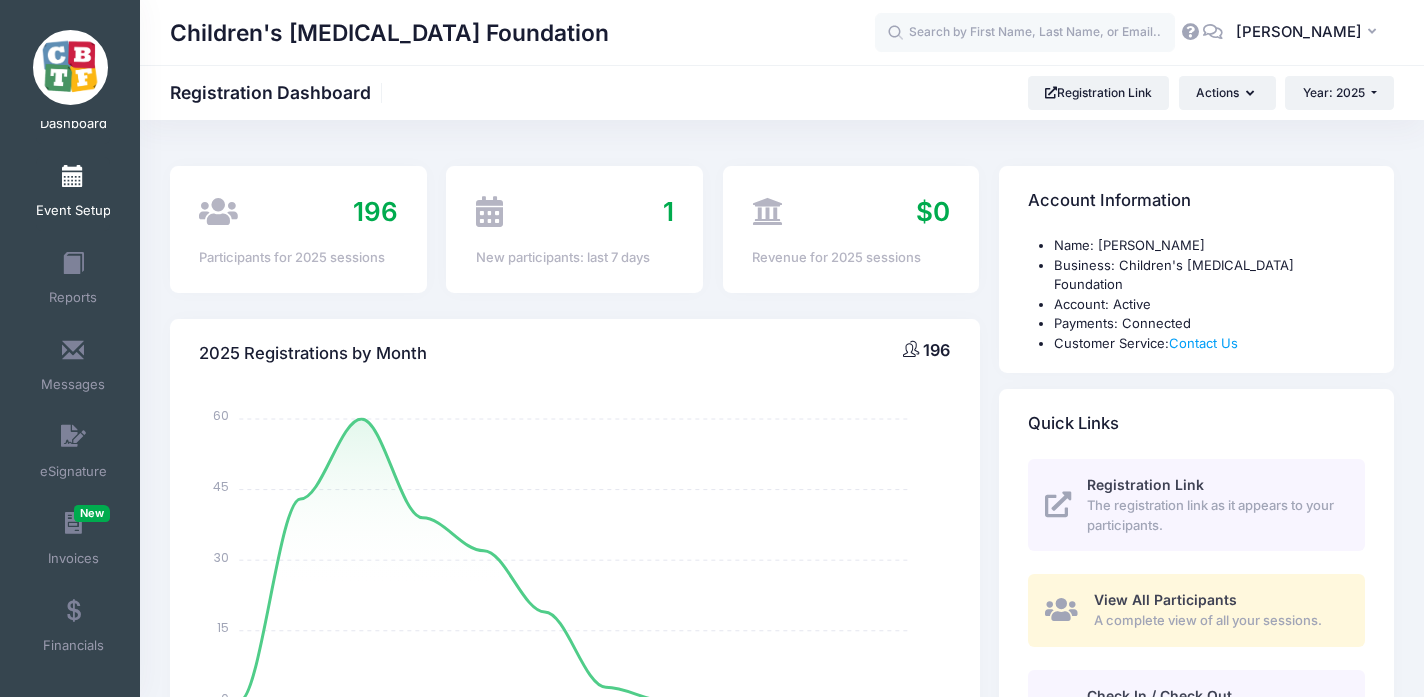 click at bounding box center (73, 177) 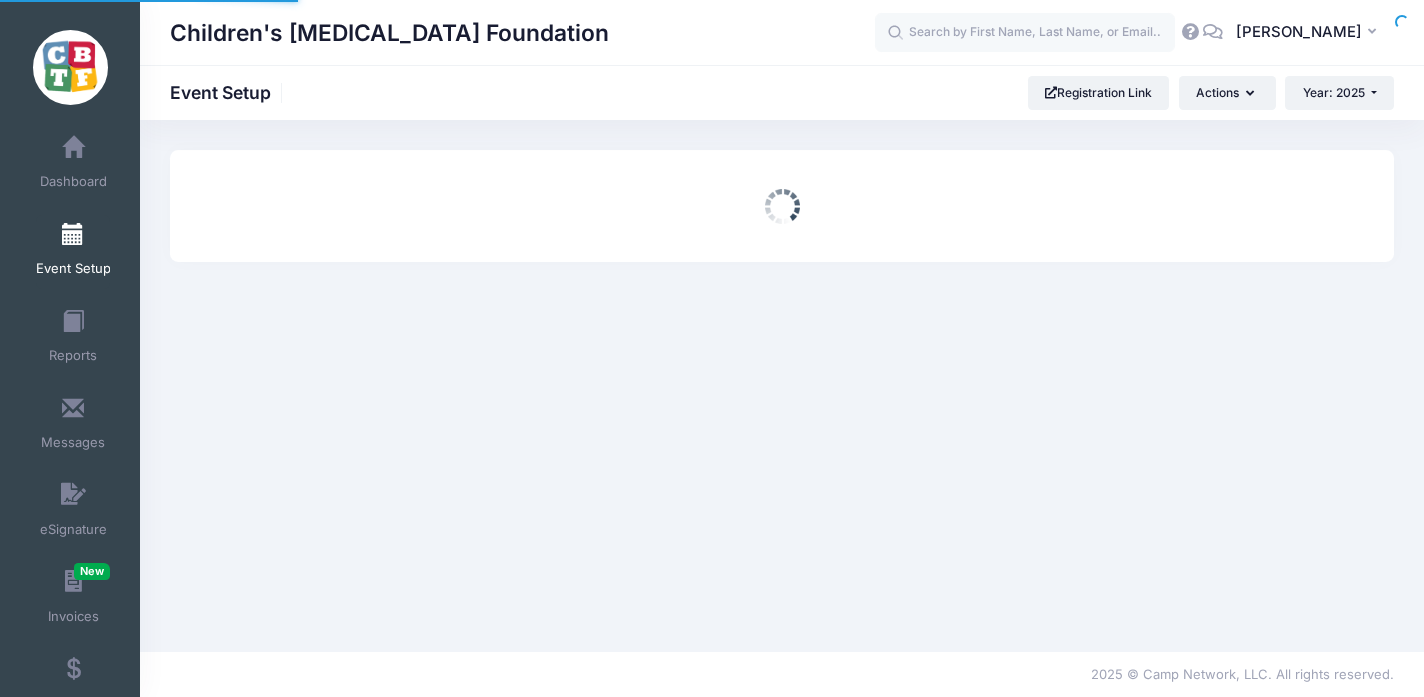 scroll, scrollTop: 0, scrollLeft: 0, axis: both 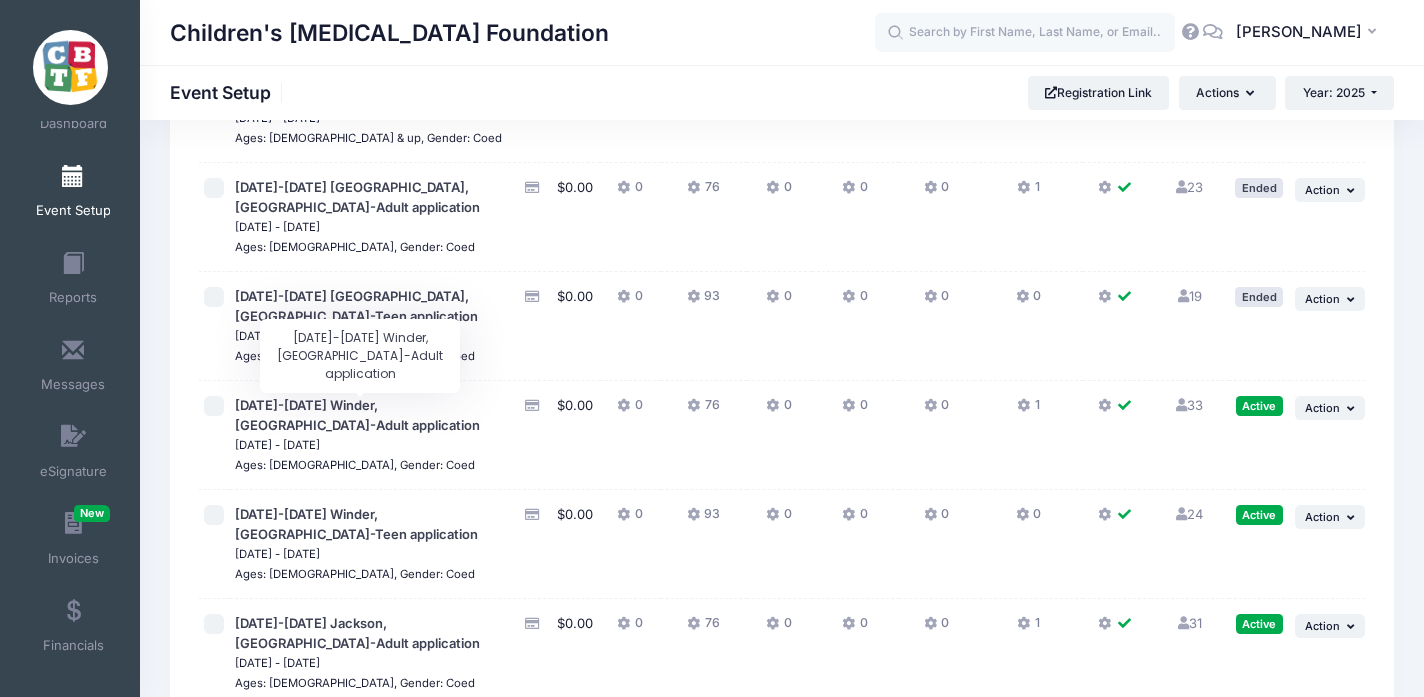 click on "[DATE]-[DATE] Winder, [GEOGRAPHIC_DATA]-Adult application" at bounding box center (357, 415) 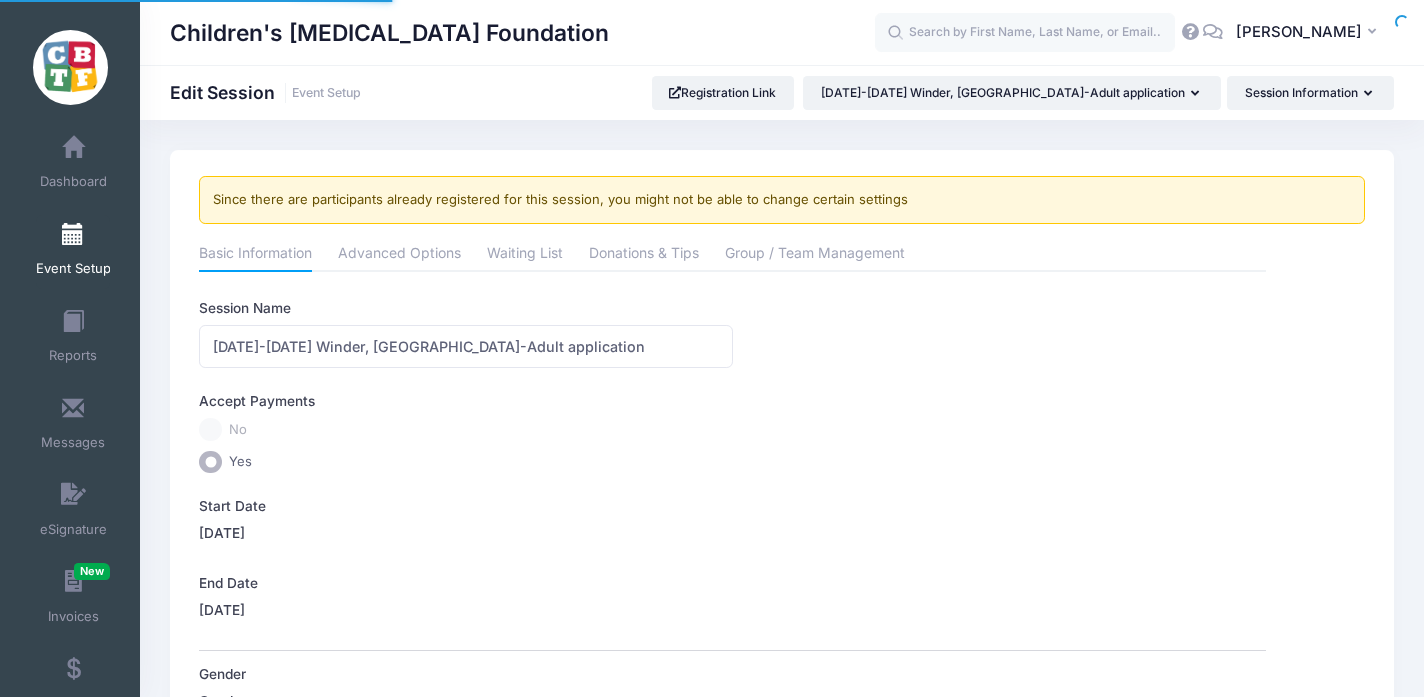 scroll, scrollTop: 0, scrollLeft: 0, axis: both 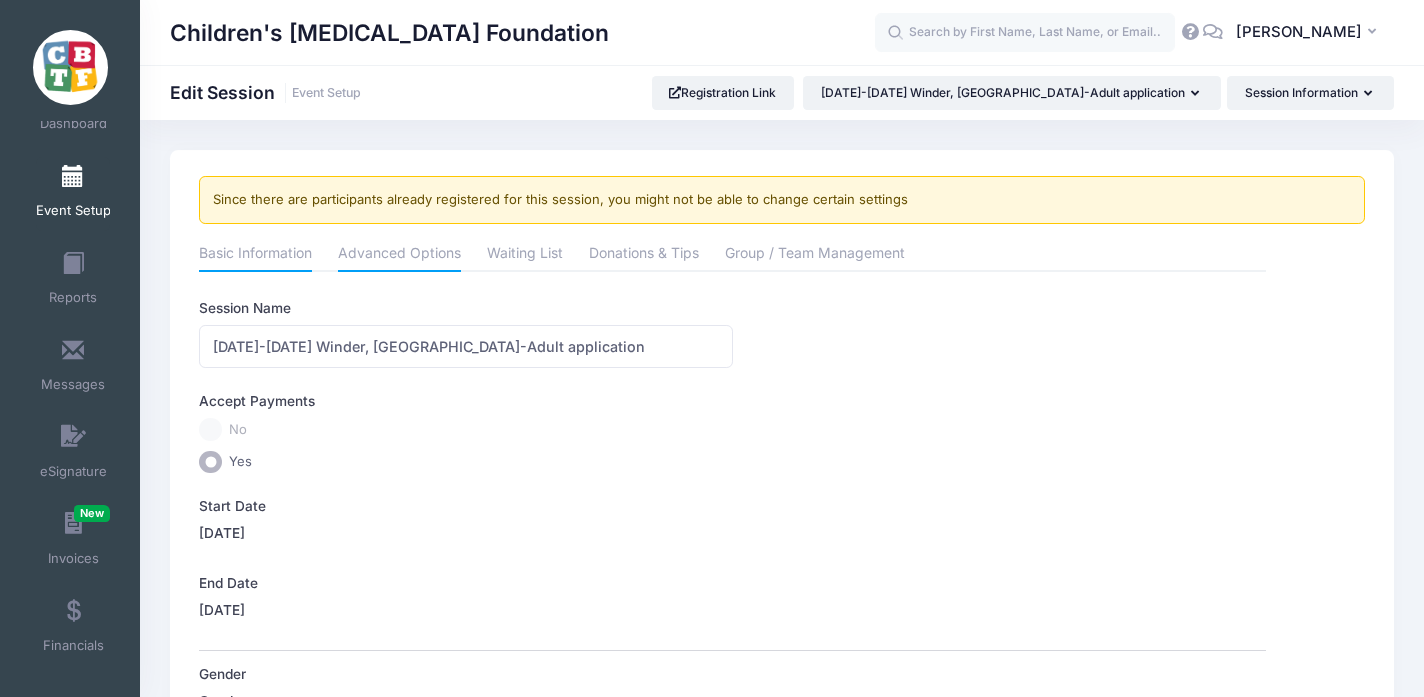 click on "Advanced Options" at bounding box center [399, 255] 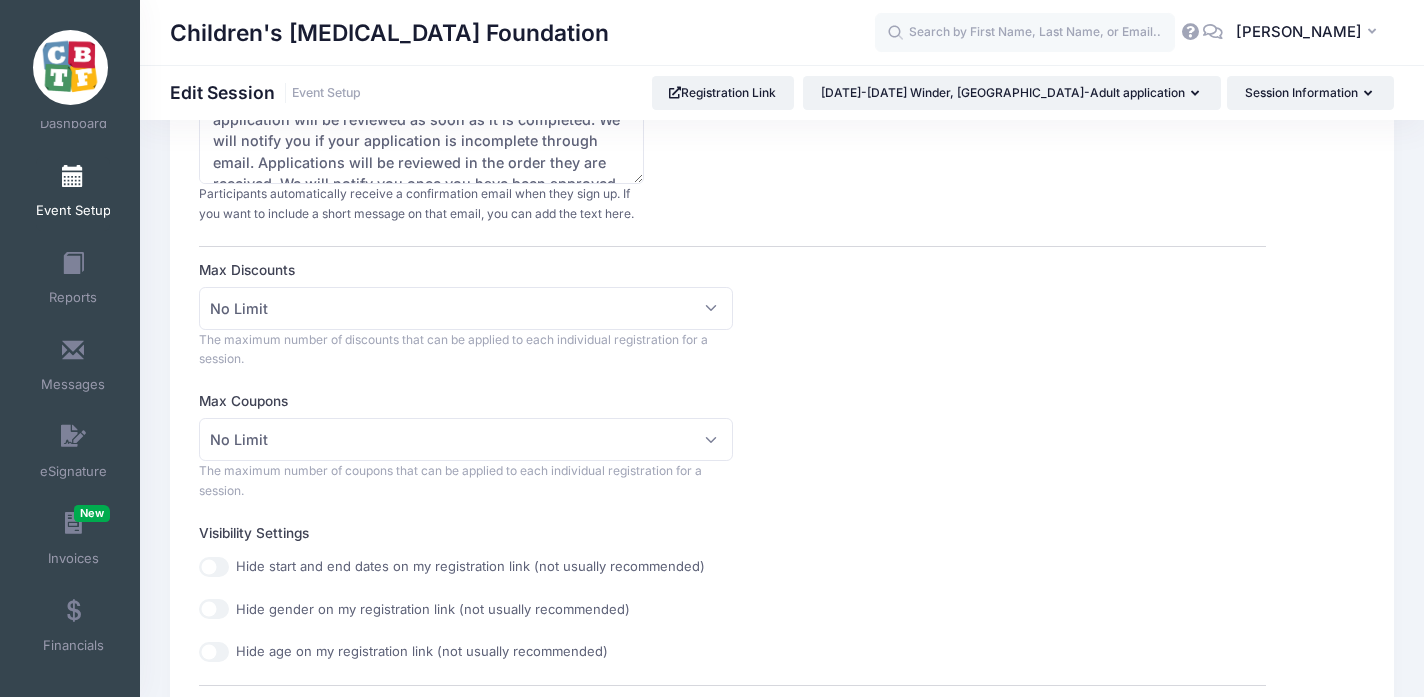 scroll, scrollTop: 0, scrollLeft: 0, axis: both 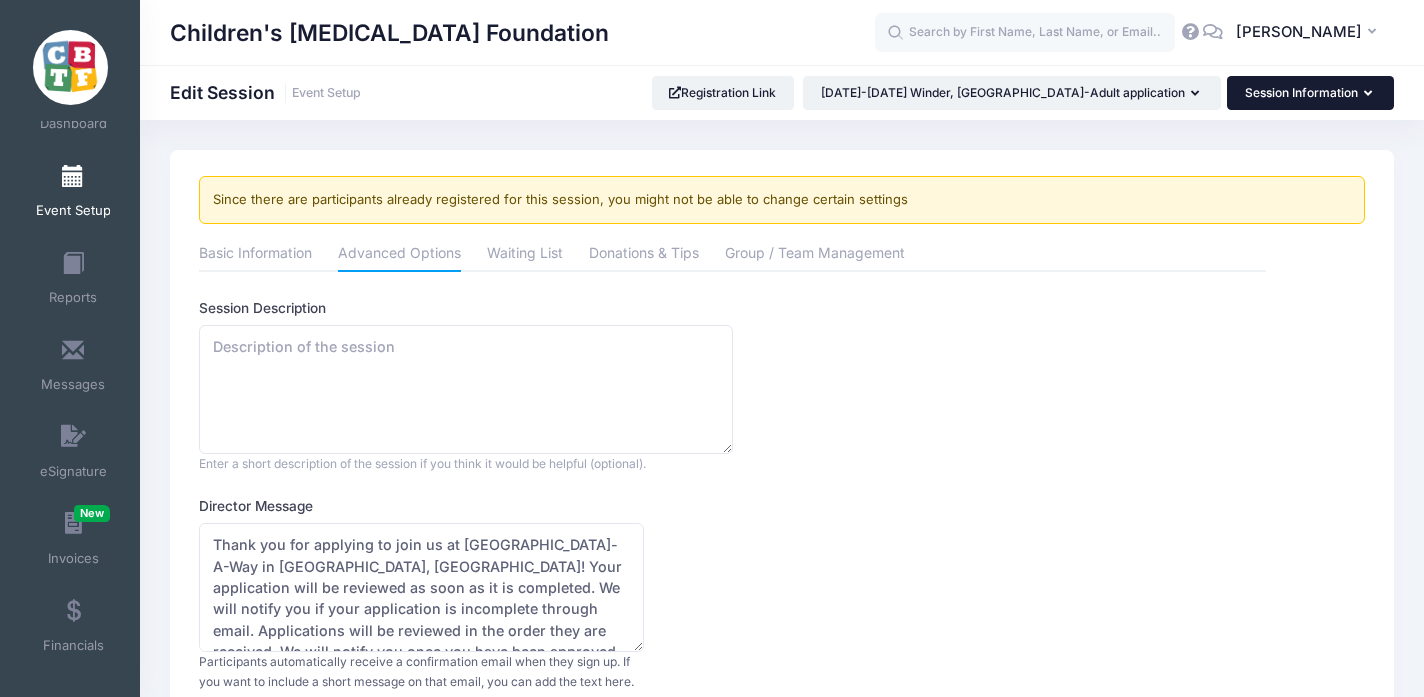 click on "Session Information" at bounding box center (1310, 93) 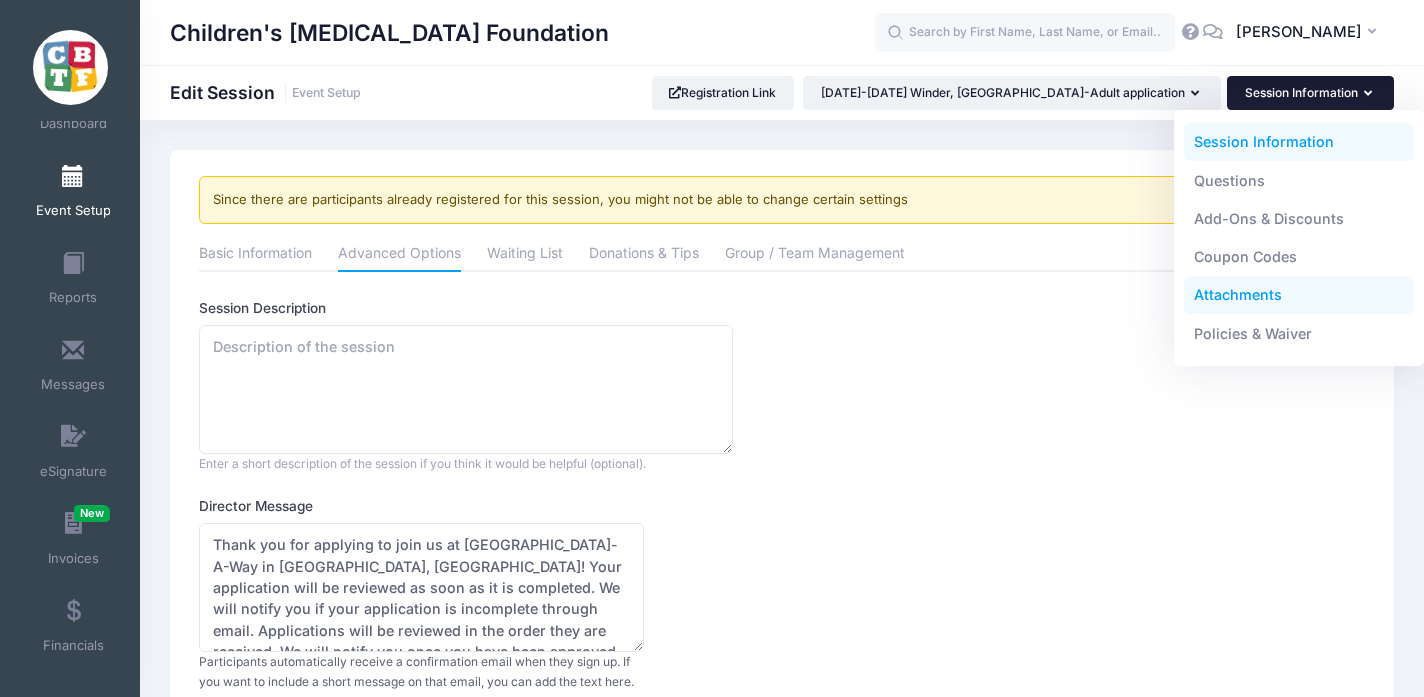 click on "Attachments" at bounding box center [1299, 295] 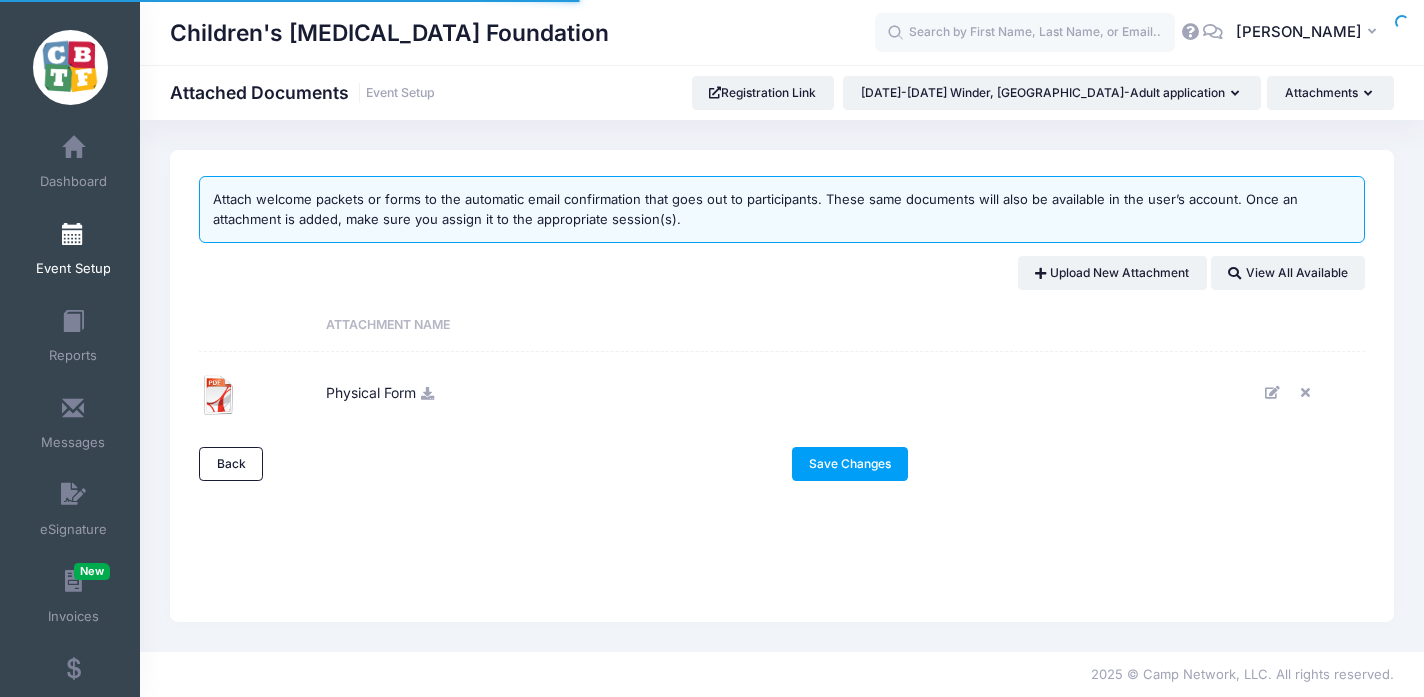 scroll, scrollTop: 0, scrollLeft: 0, axis: both 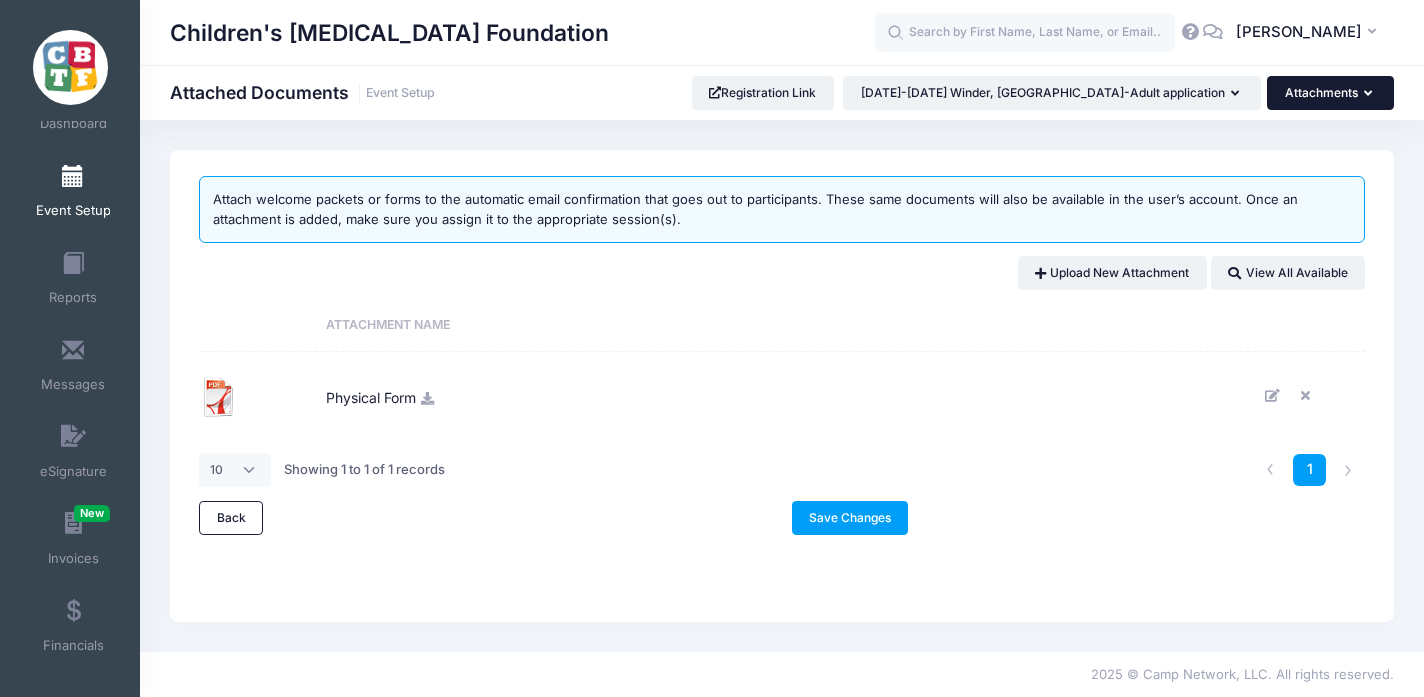 click on "Attachments" at bounding box center [1330, 93] 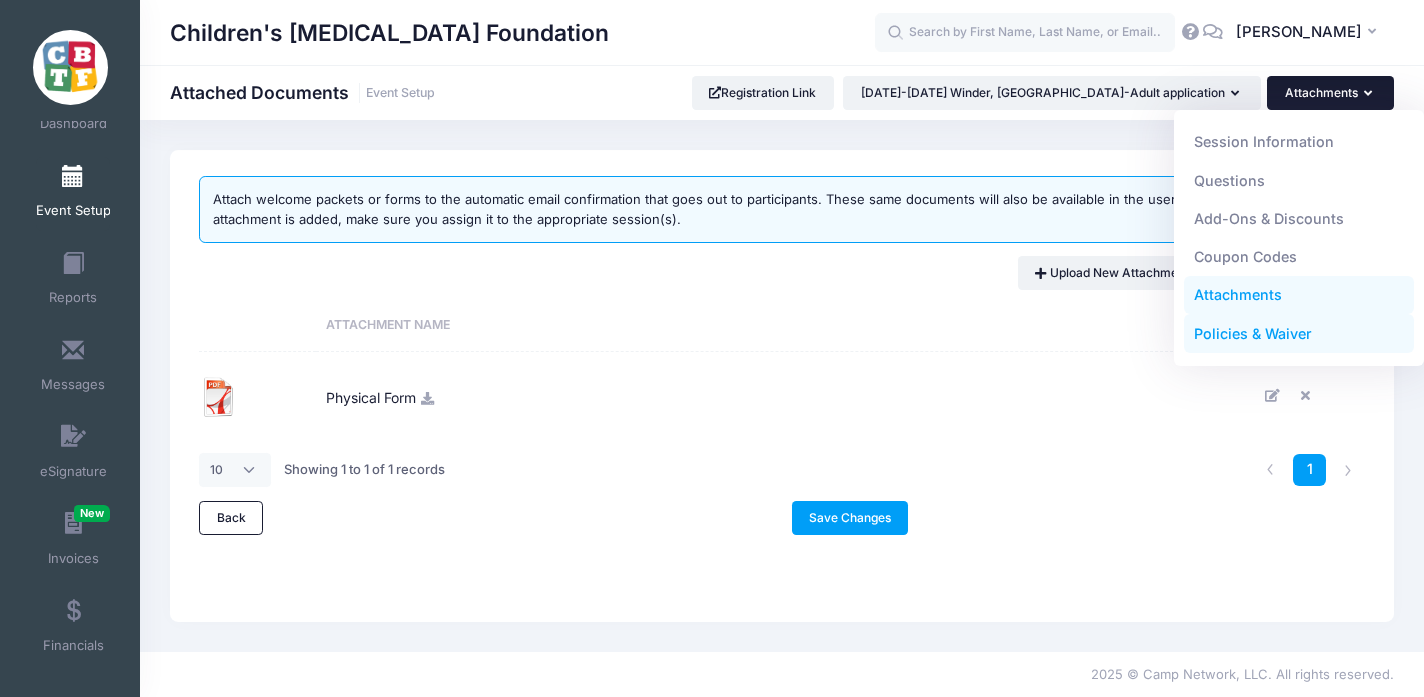 click on "Policies & Waiver" at bounding box center [1299, 334] 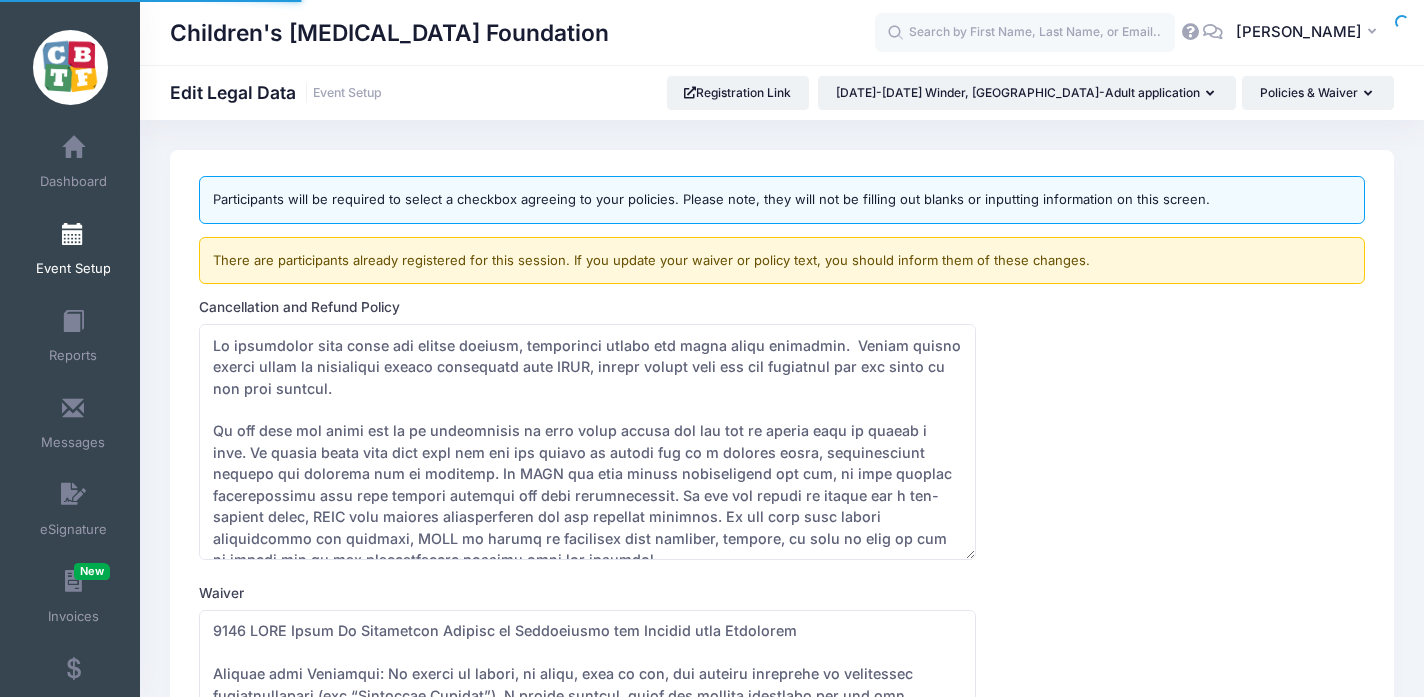scroll, scrollTop: 0, scrollLeft: 0, axis: both 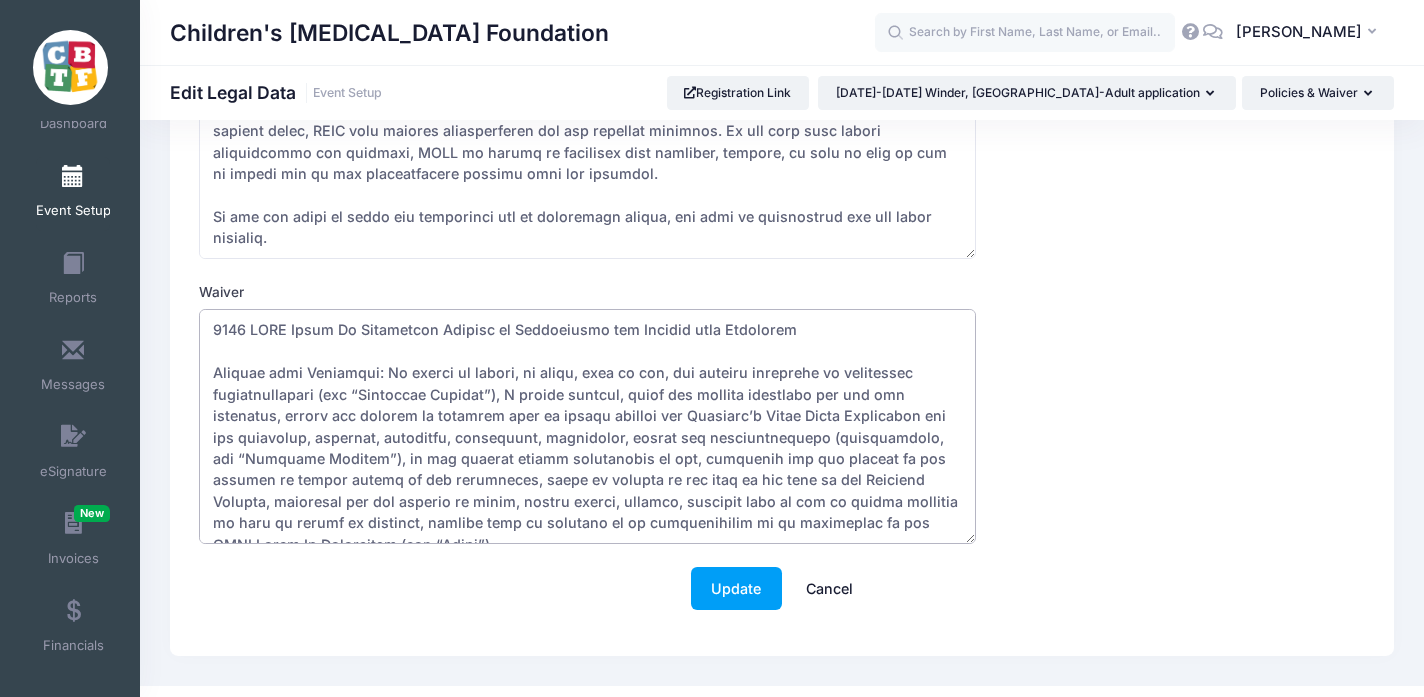 drag, startPoint x: 780, startPoint y: 328, endPoint x: 210, endPoint y: 337, distance: 570.07104 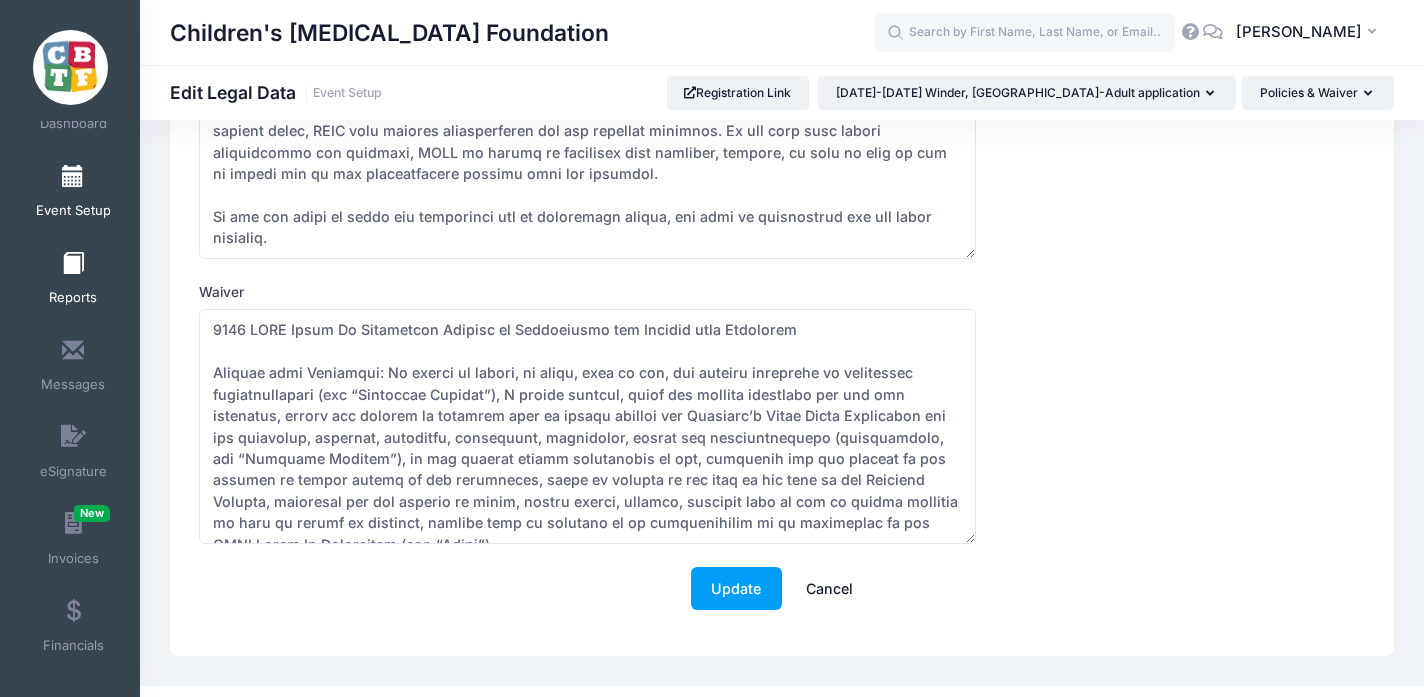 click at bounding box center [73, 264] 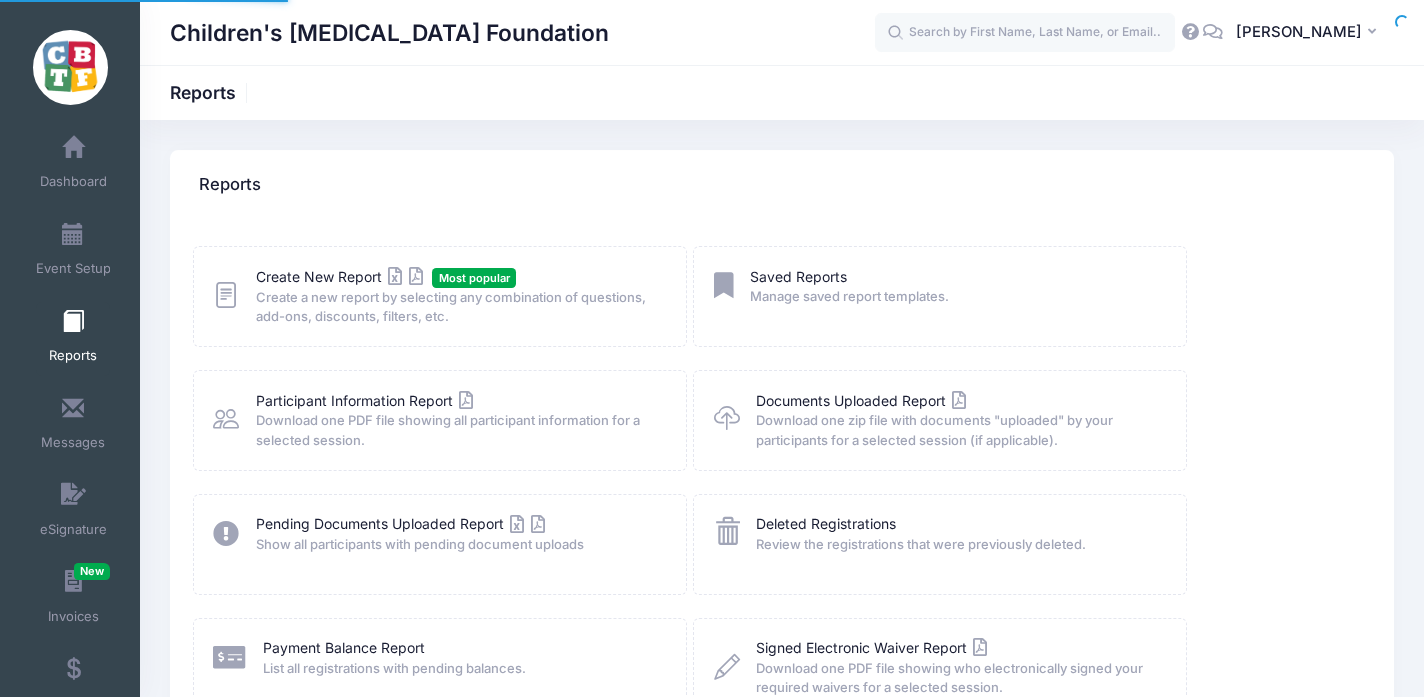 scroll, scrollTop: 0, scrollLeft: 0, axis: both 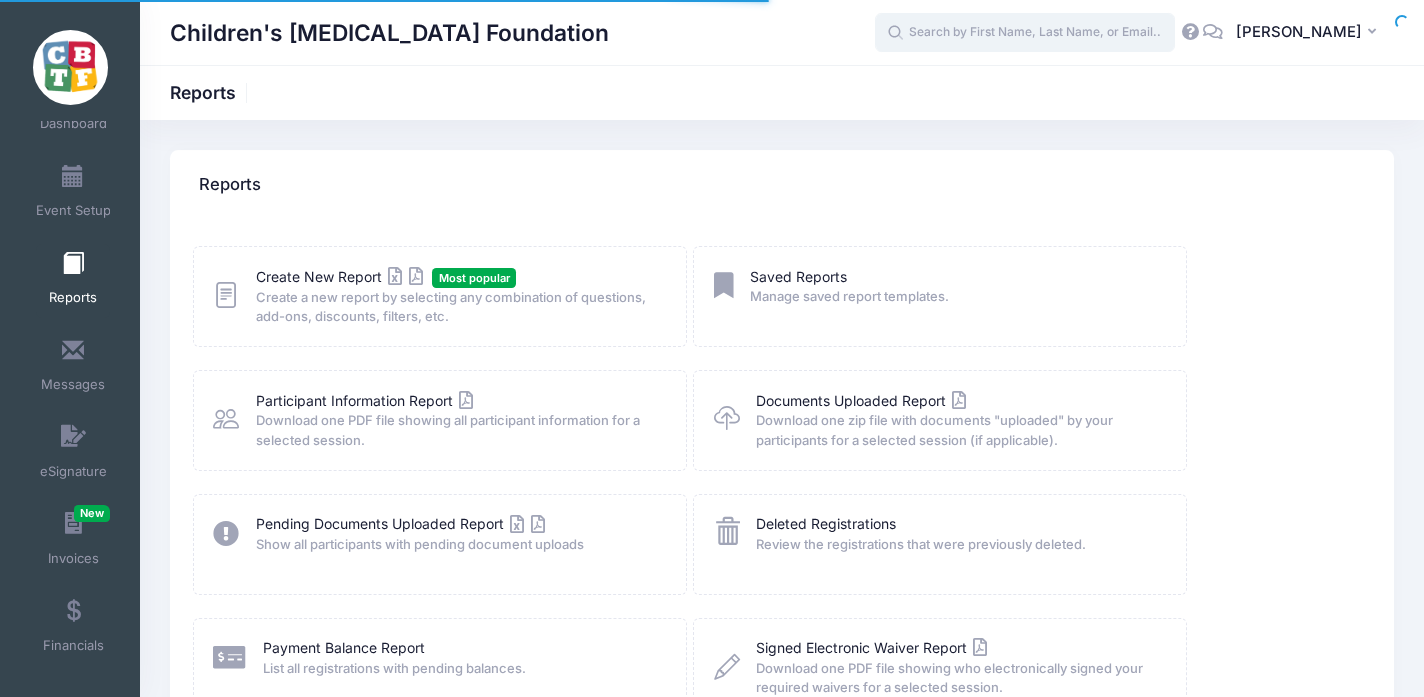 click at bounding box center (1025, 33) 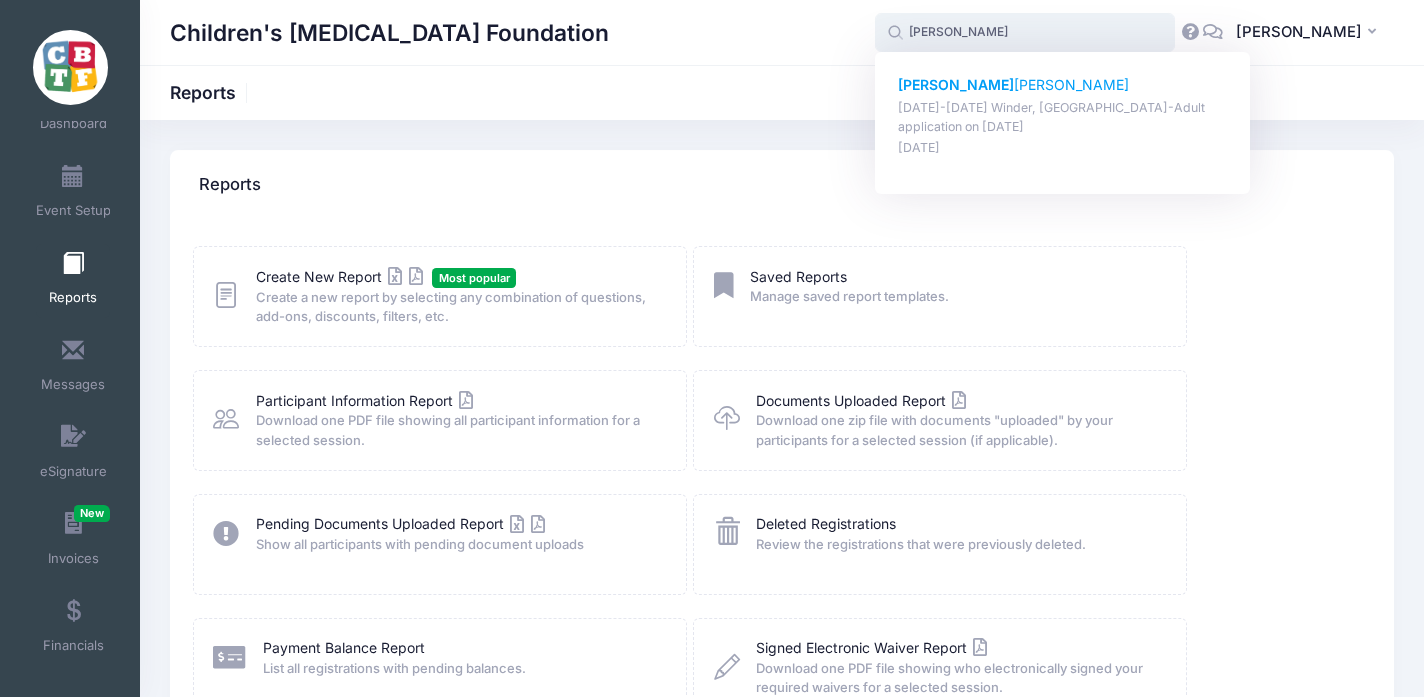 click on "[PERSON_NAME]" 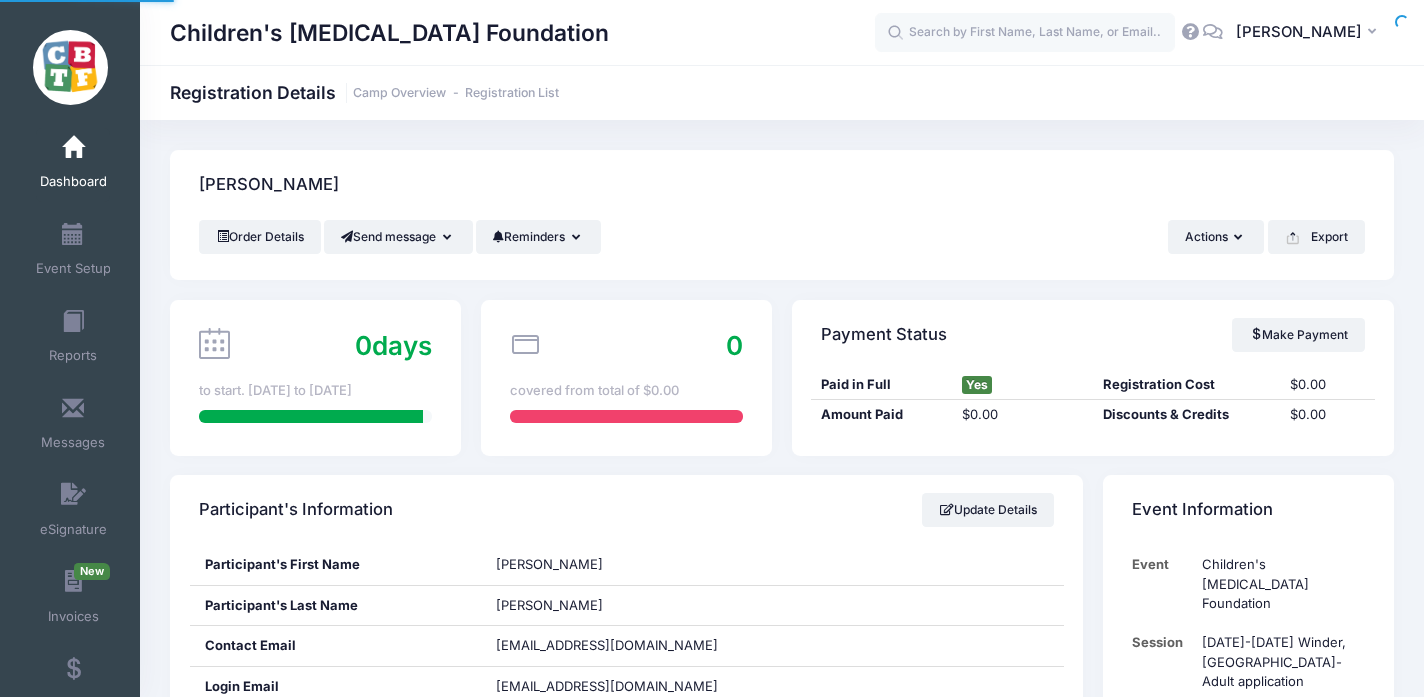 scroll, scrollTop: 0, scrollLeft: 0, axis: both 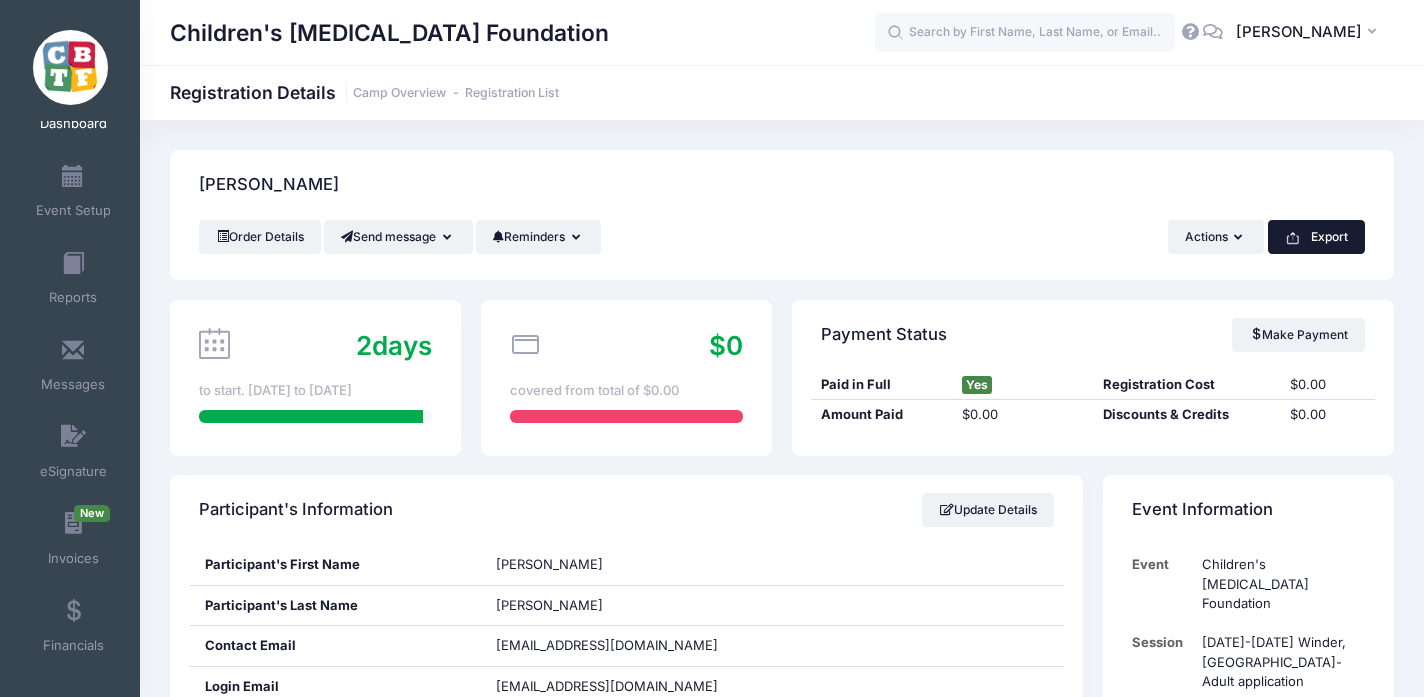 click on "Export" at bounding box center [1316, 237] 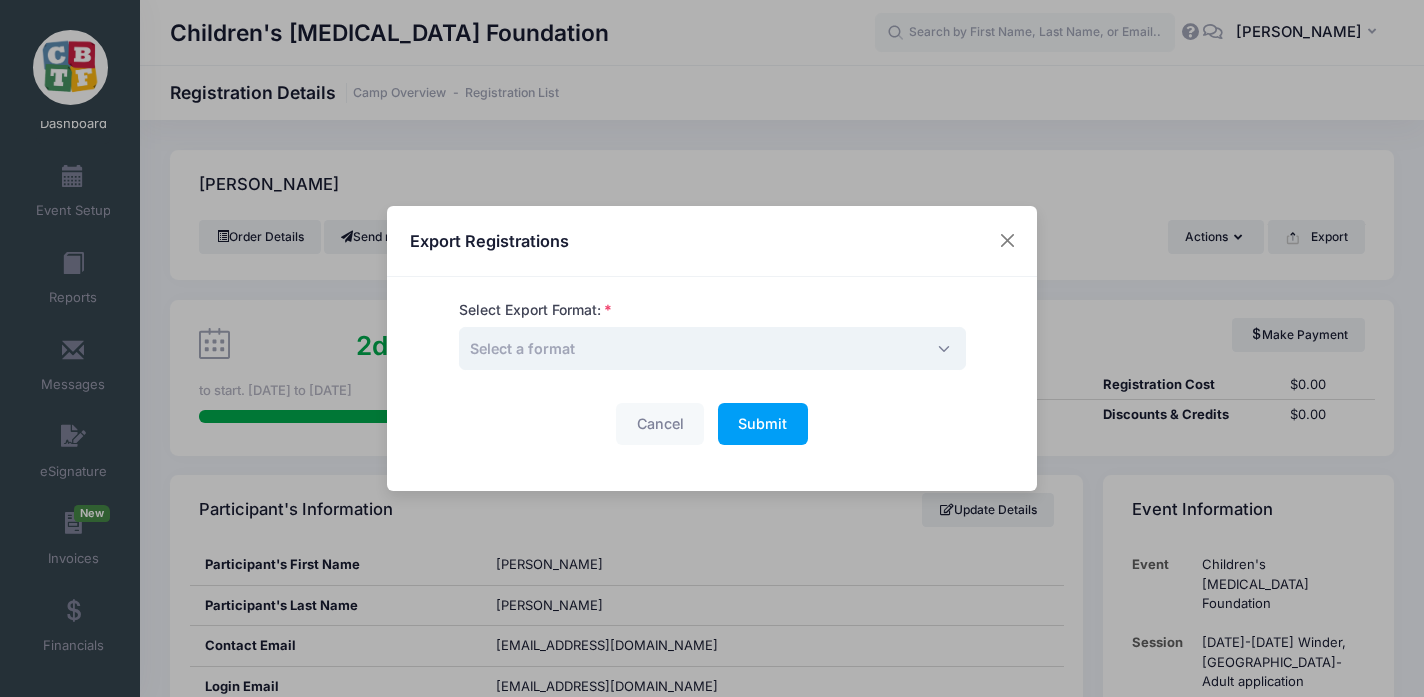 click on "Select a format" at bounding box center (712, 348) 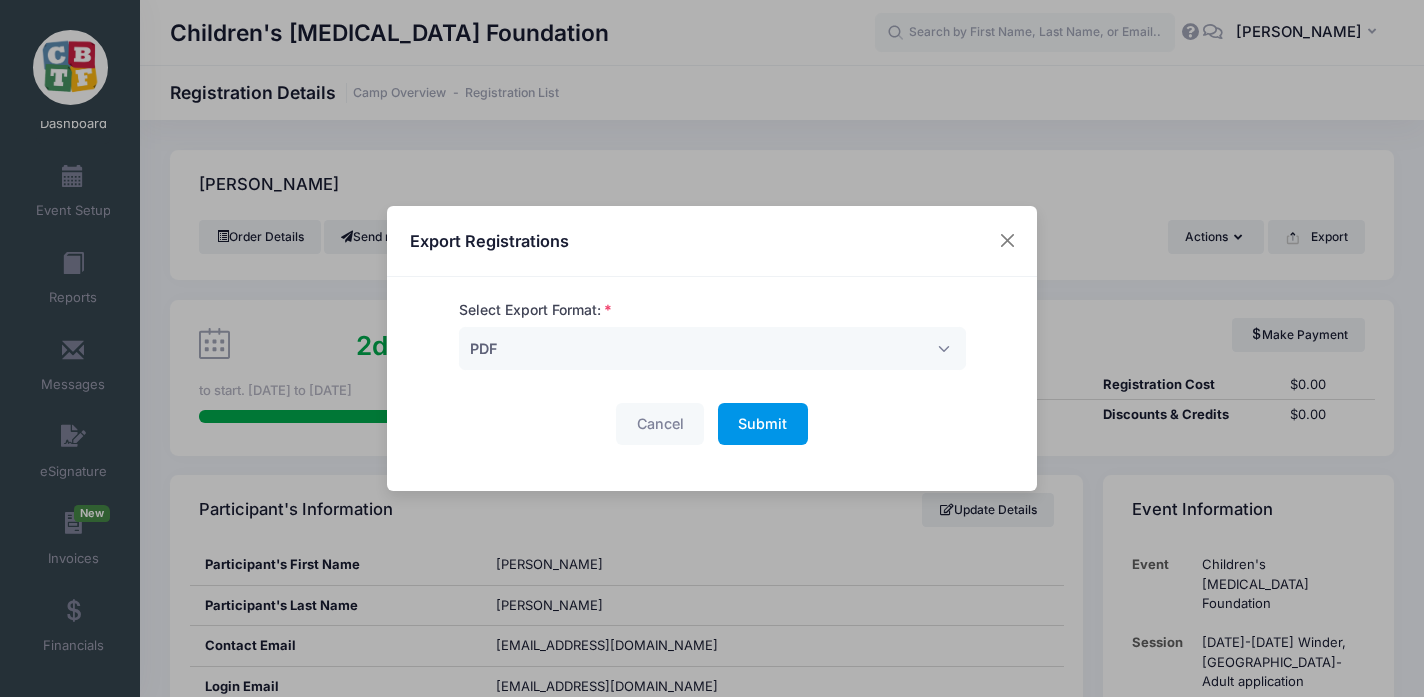 click on "Submit" at bounding box center (762, 423) 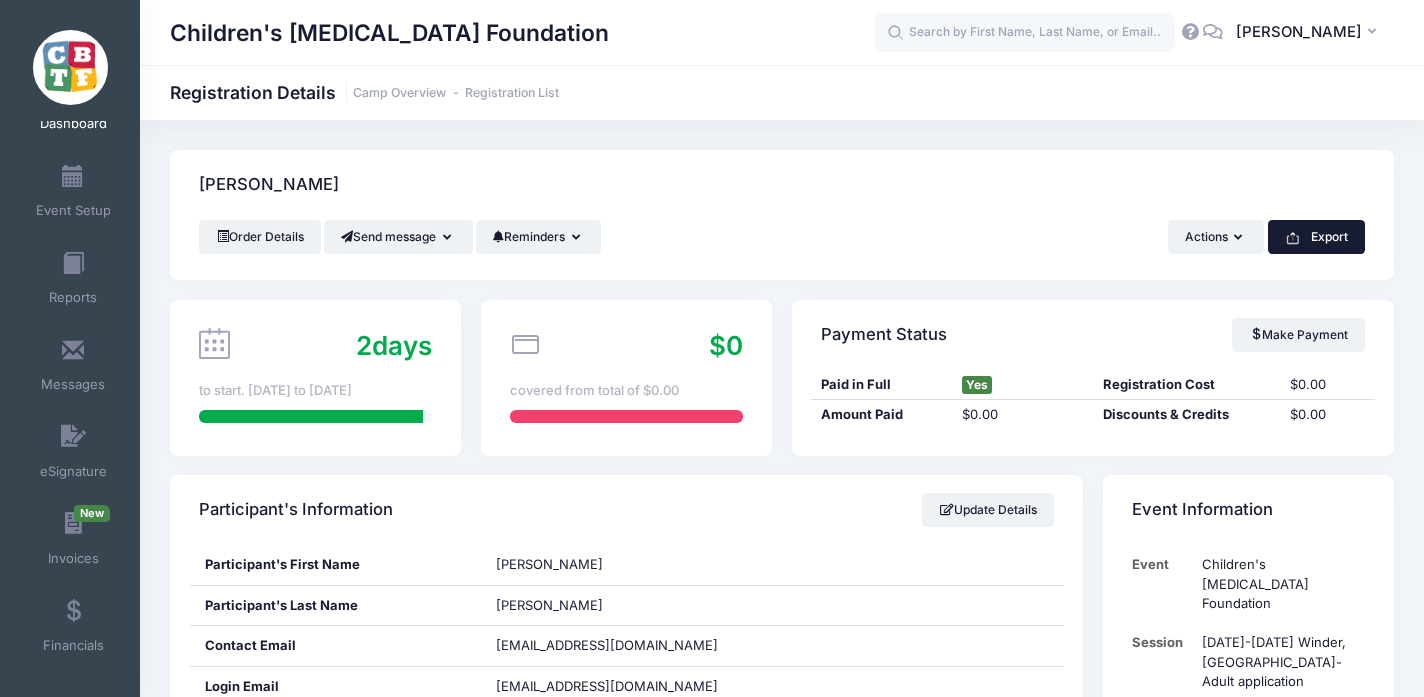 click on "Export" at bounding box center (1316, 237) 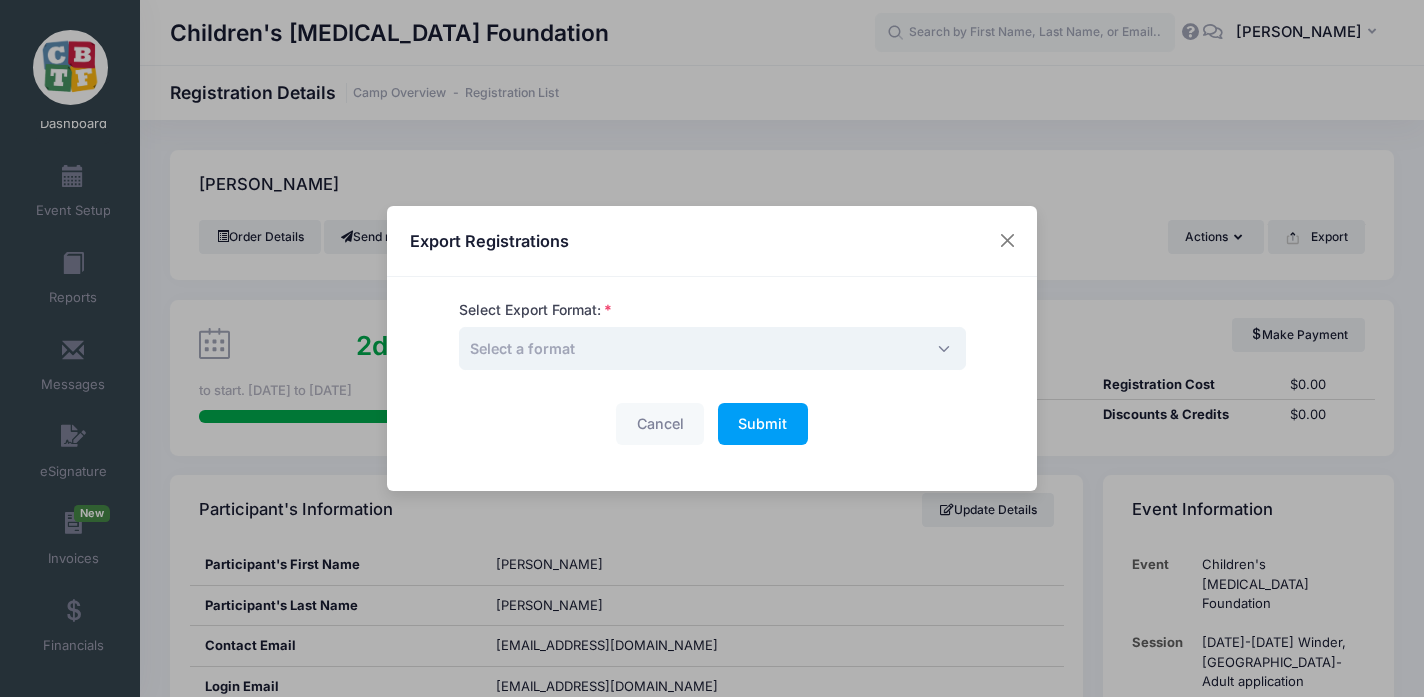 click on "Select a format" at bounding box center [712, 348] 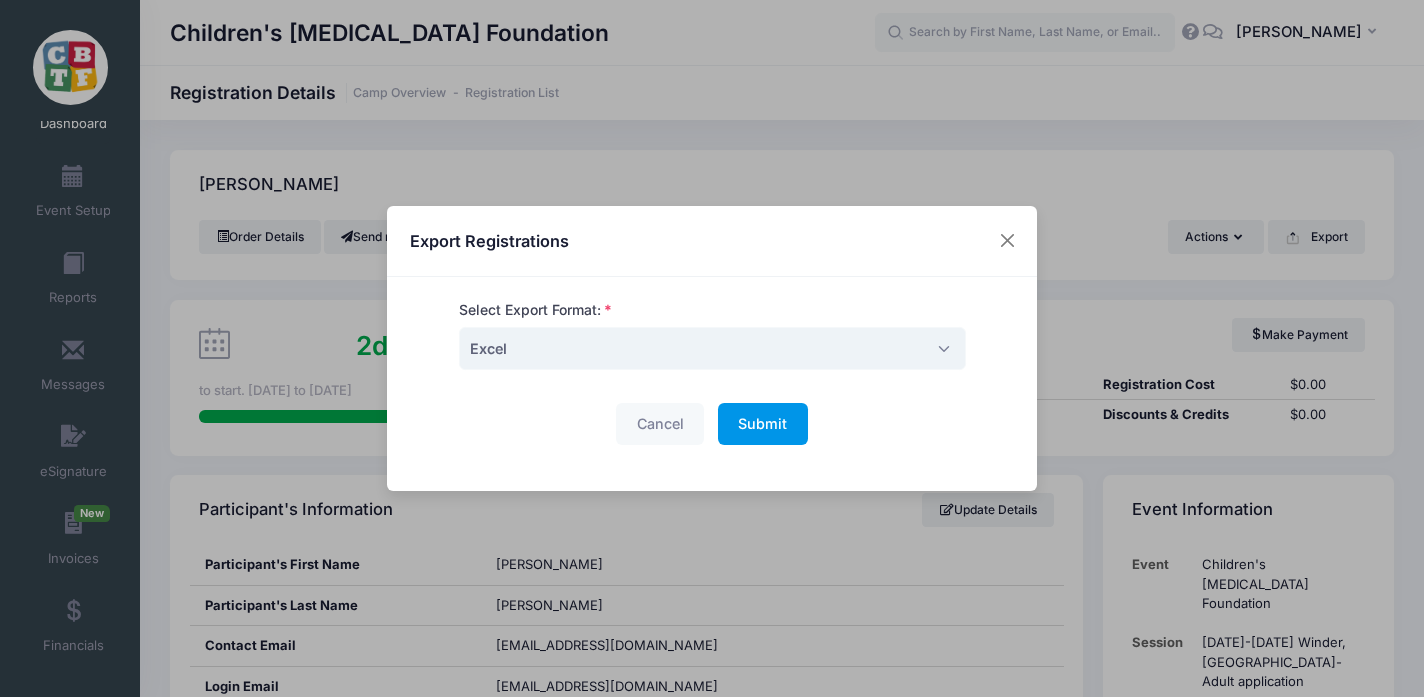 click on "Submit" at bounding box center (762, 423) 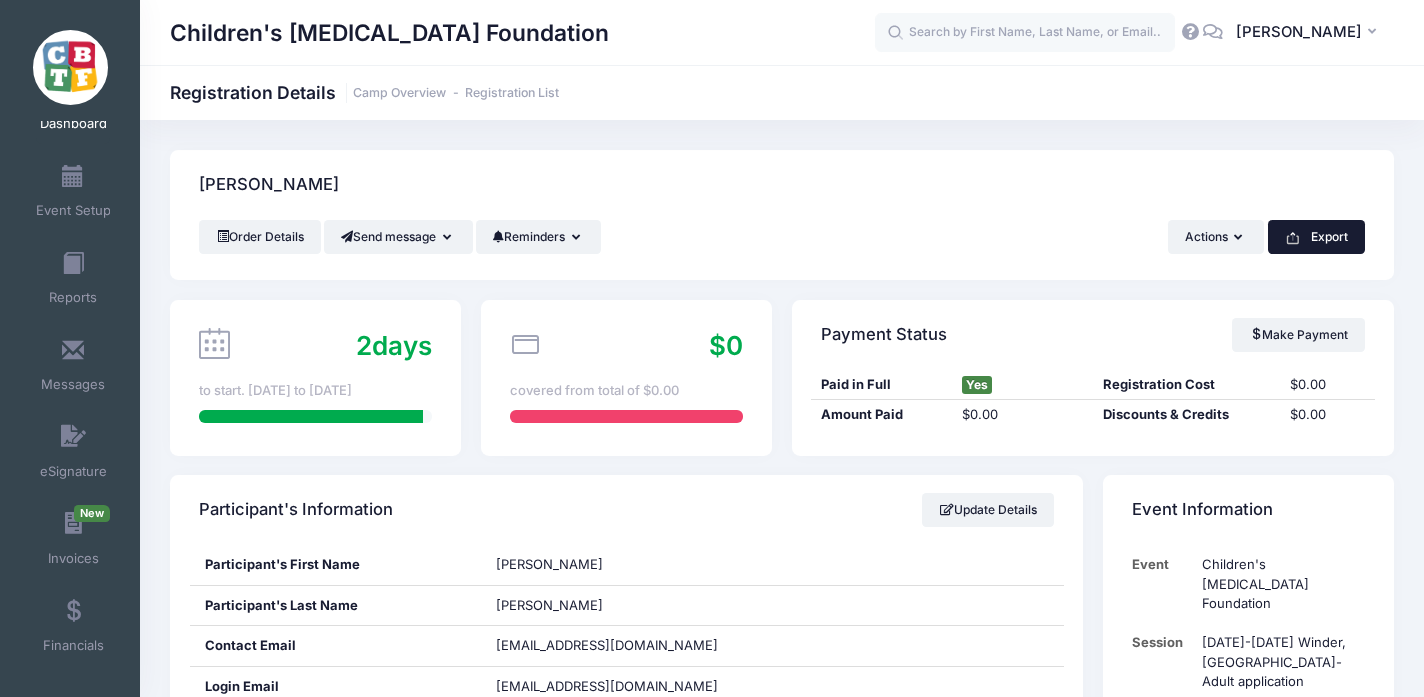click on "Export" at bounding box center (1316, 237) 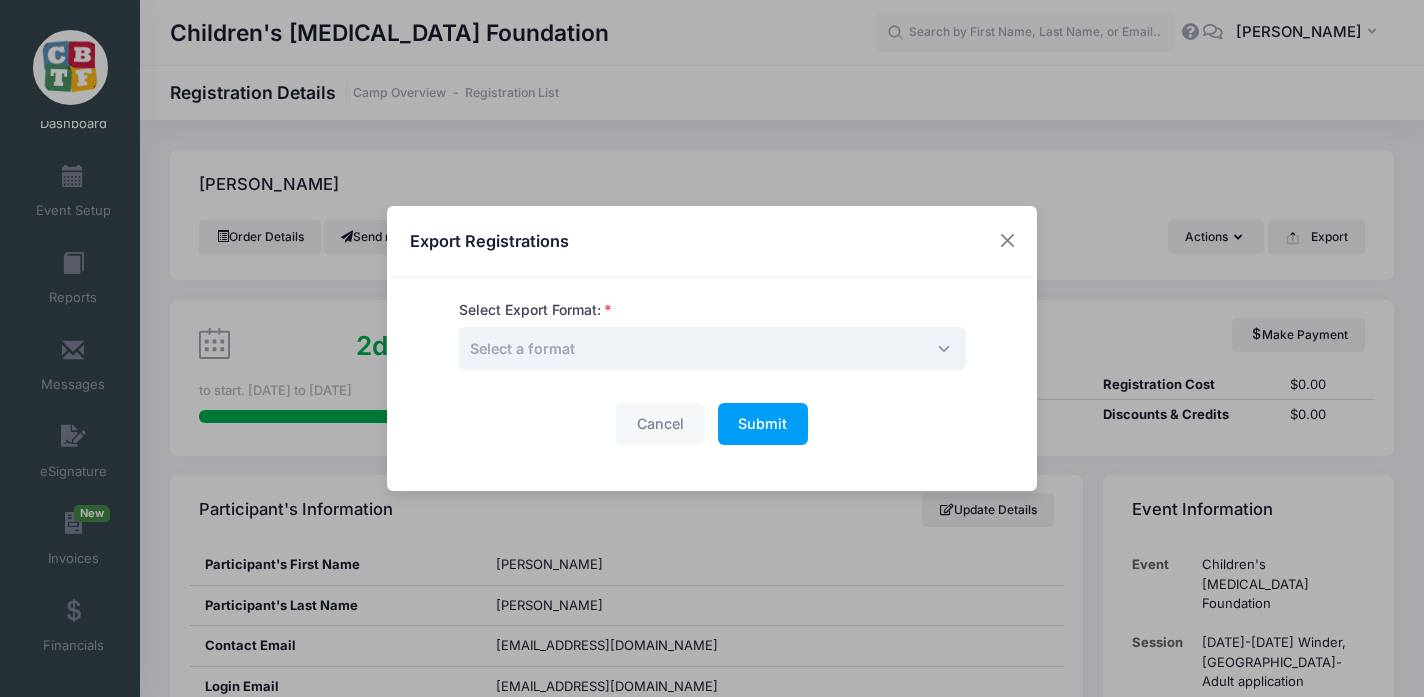 click on "Select a format" at bounding box center [712, 348] 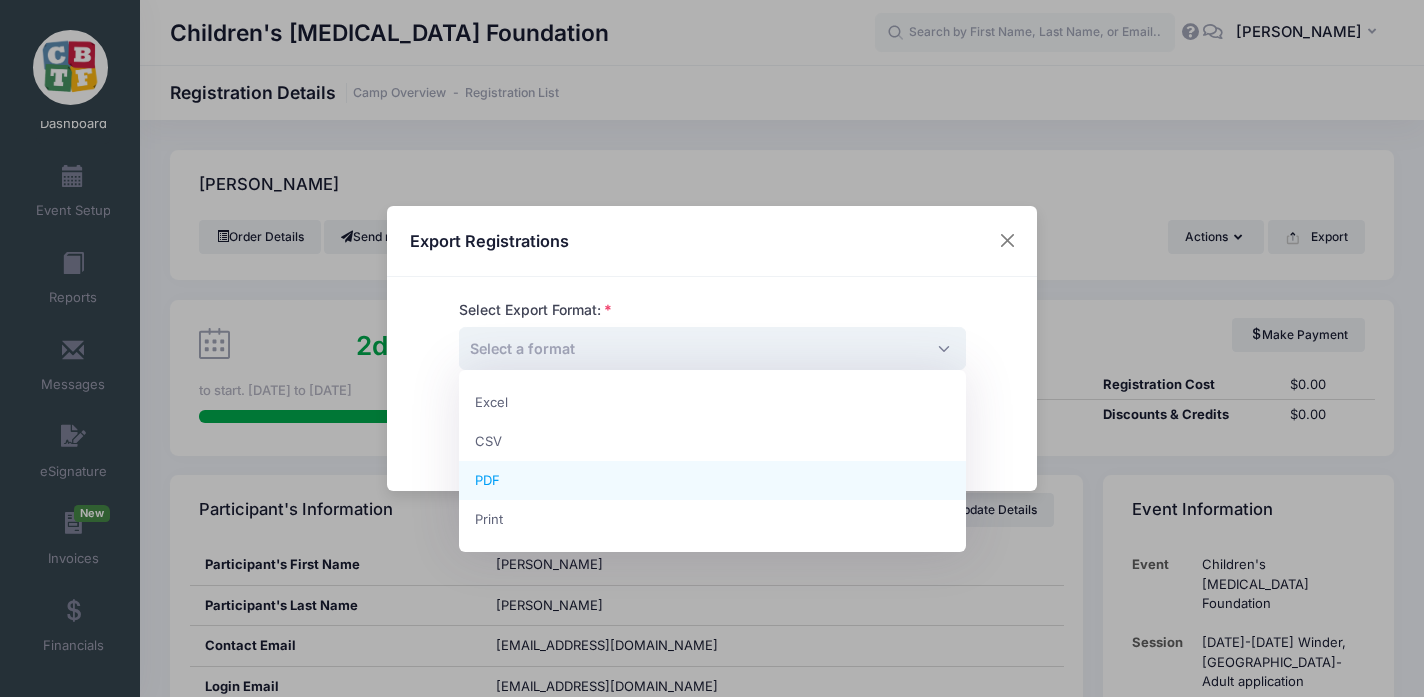 select on "pdf" 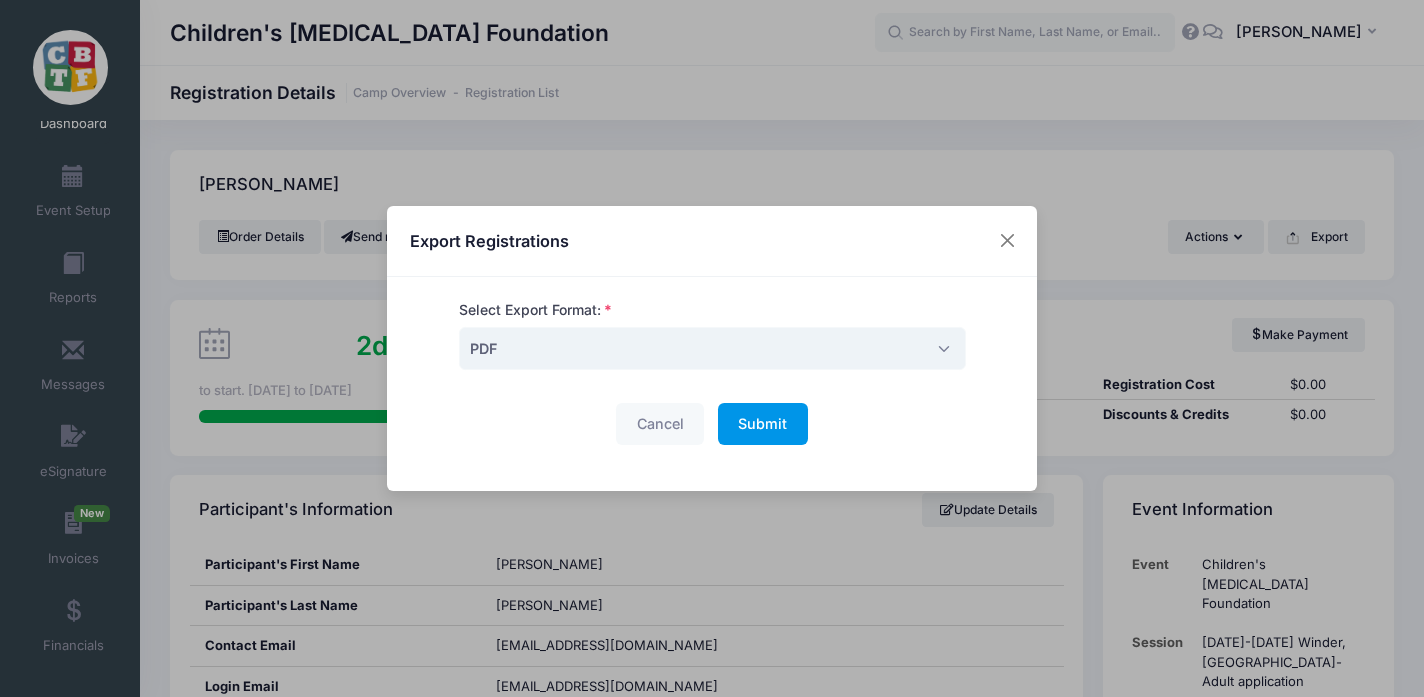 click on "Submit" at bounding box center [762, 423] 